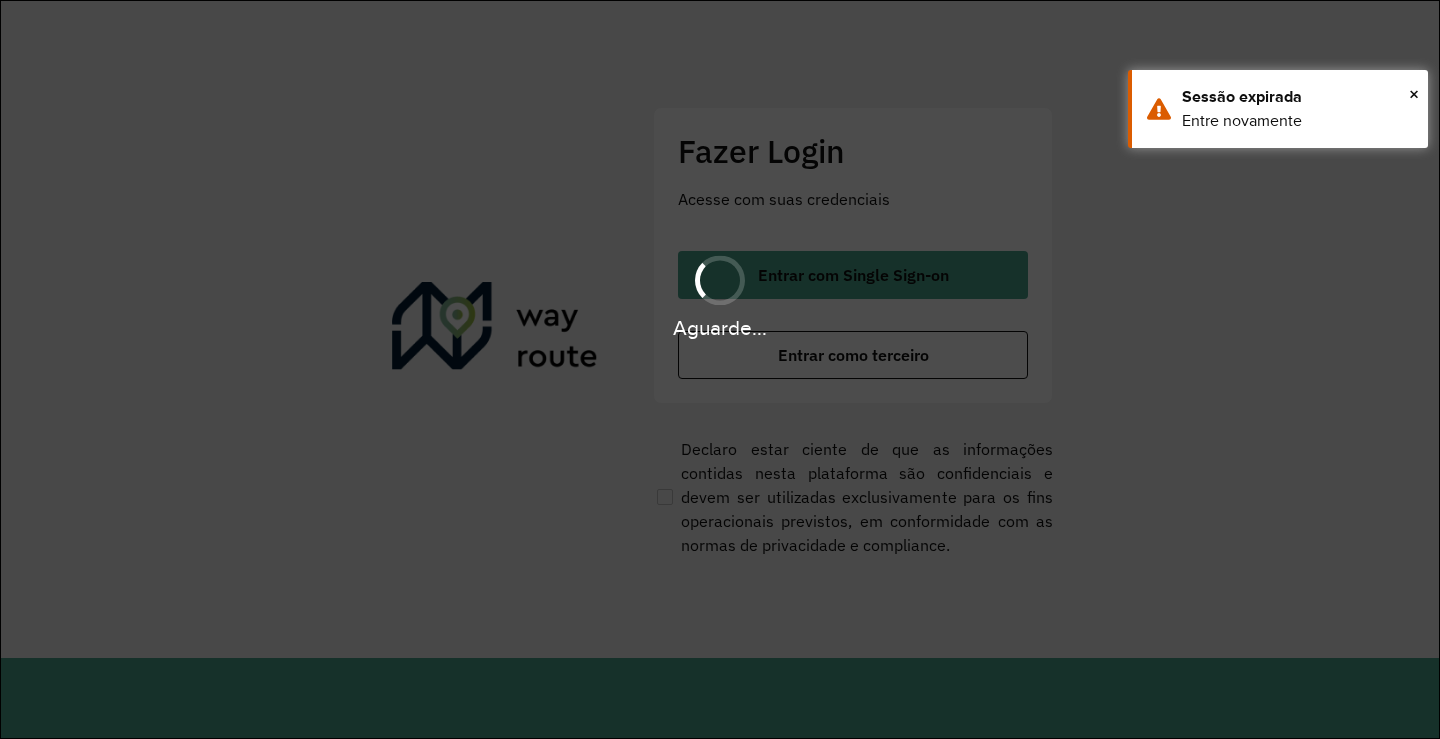 scroll, scrollTop: 0, scrollLeft: 0, axis: both 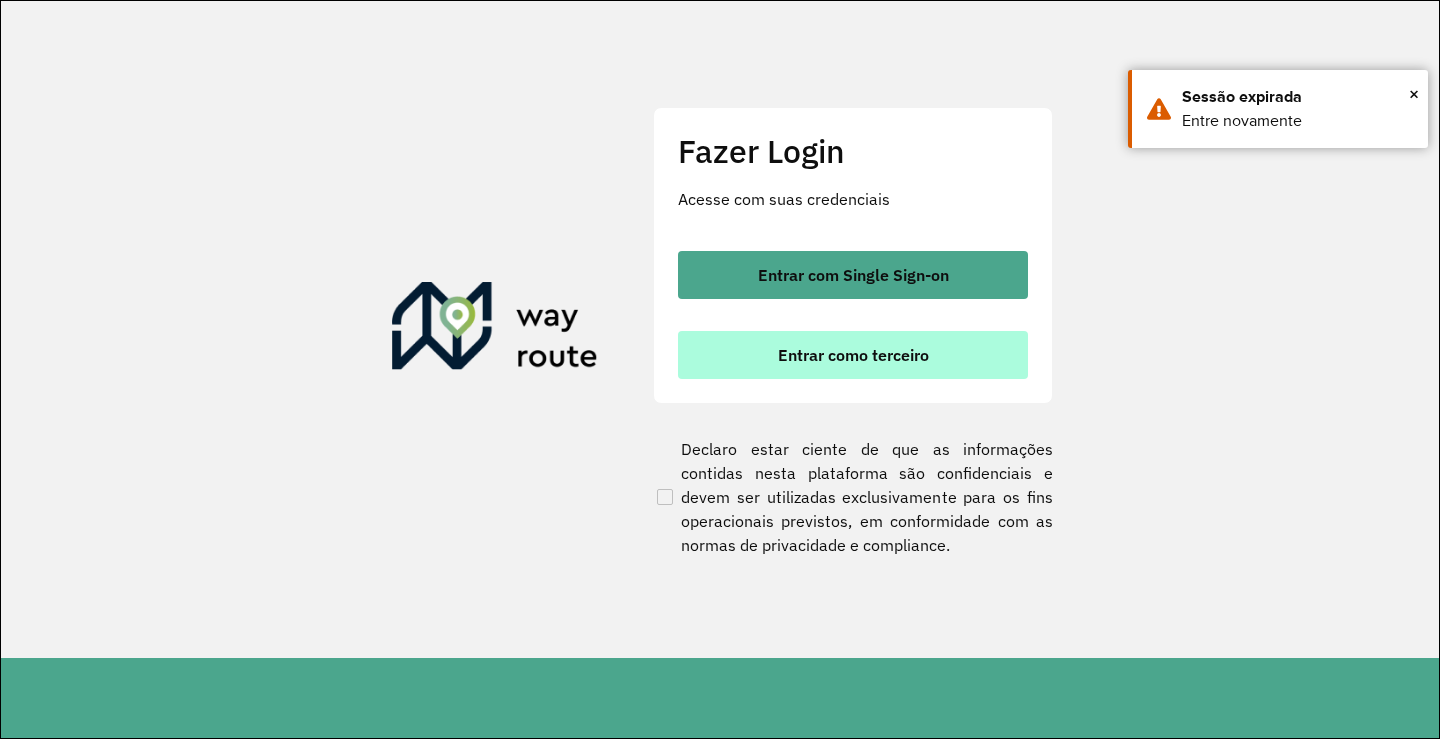 click on "Entrar como terceiro" at bounding box center [853, 355] 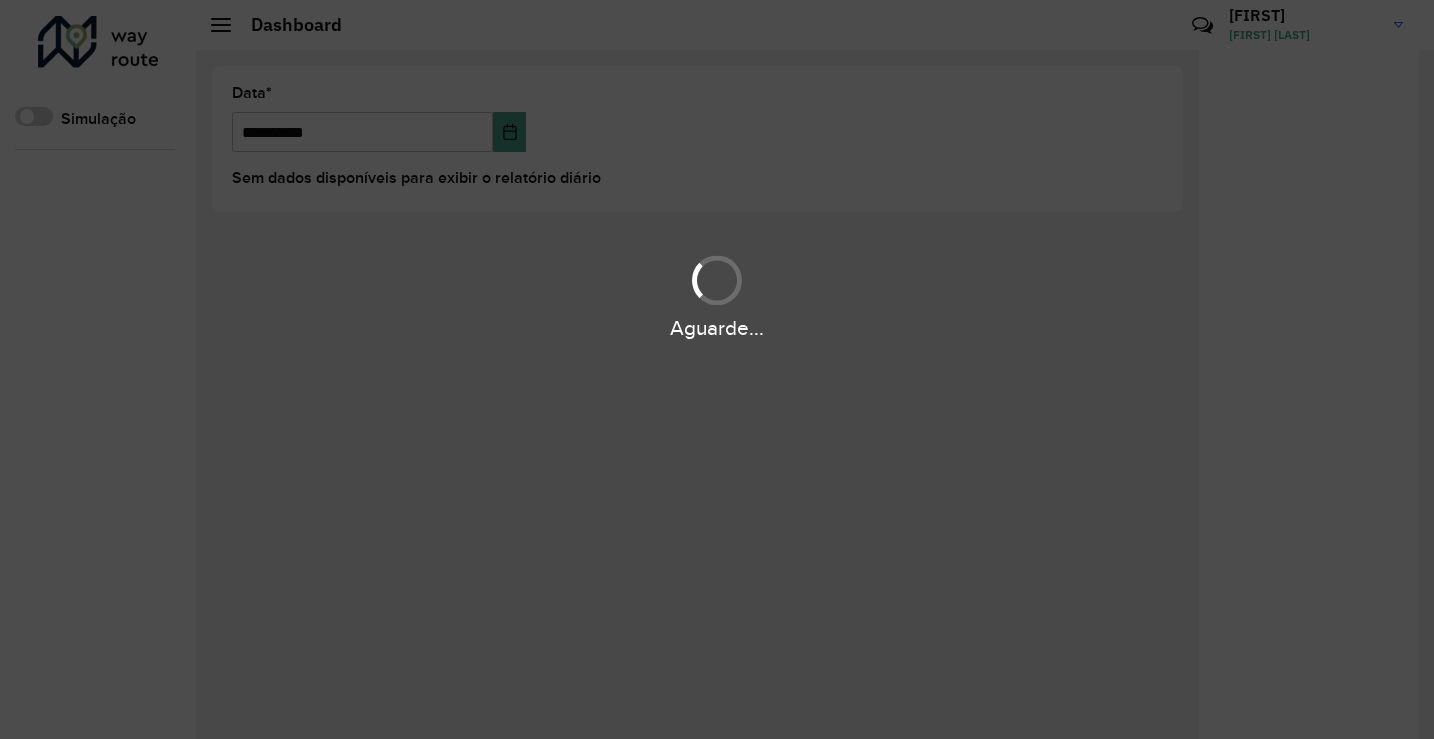 scroll, scrollTop: 0, scrollLeft: 0, axis: both 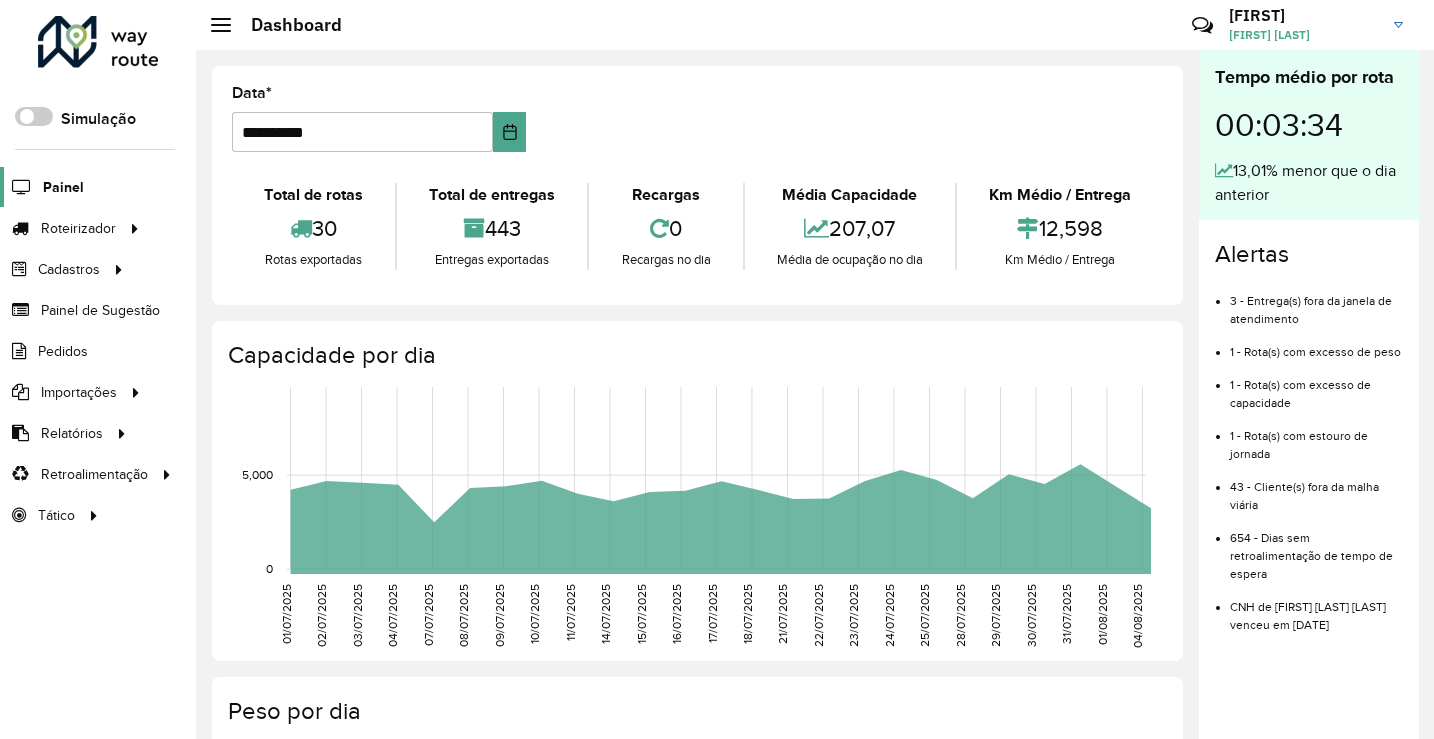 click on "Painel" 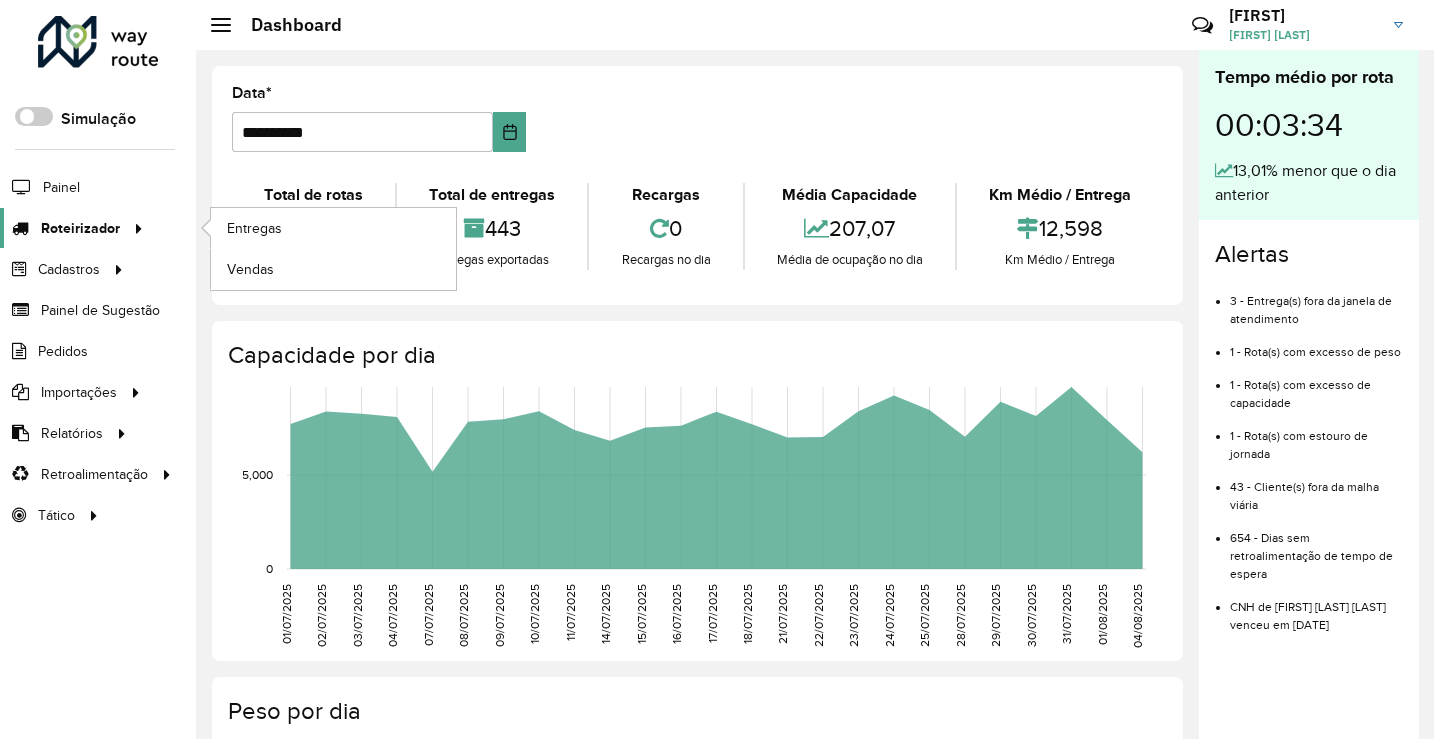 click on "Roteirizador" 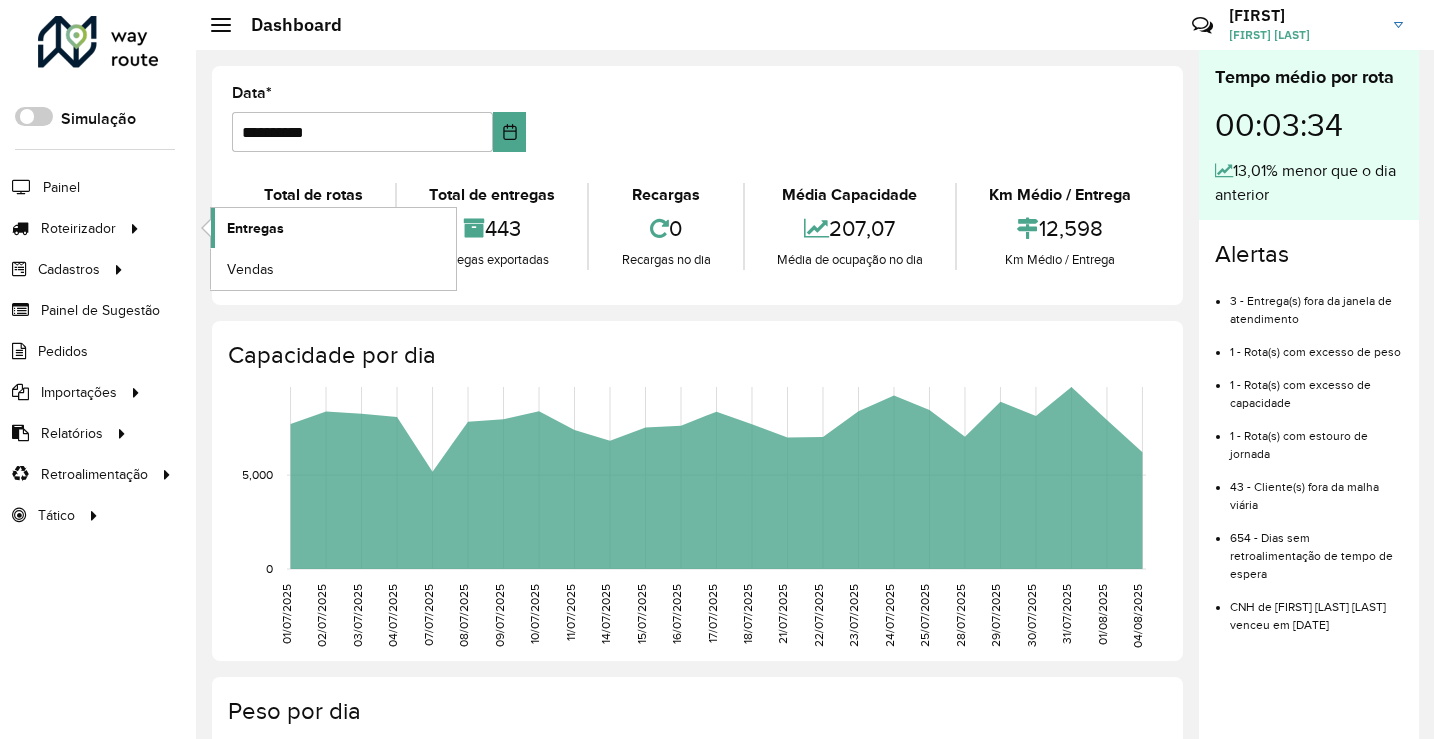 click on "Entregas" 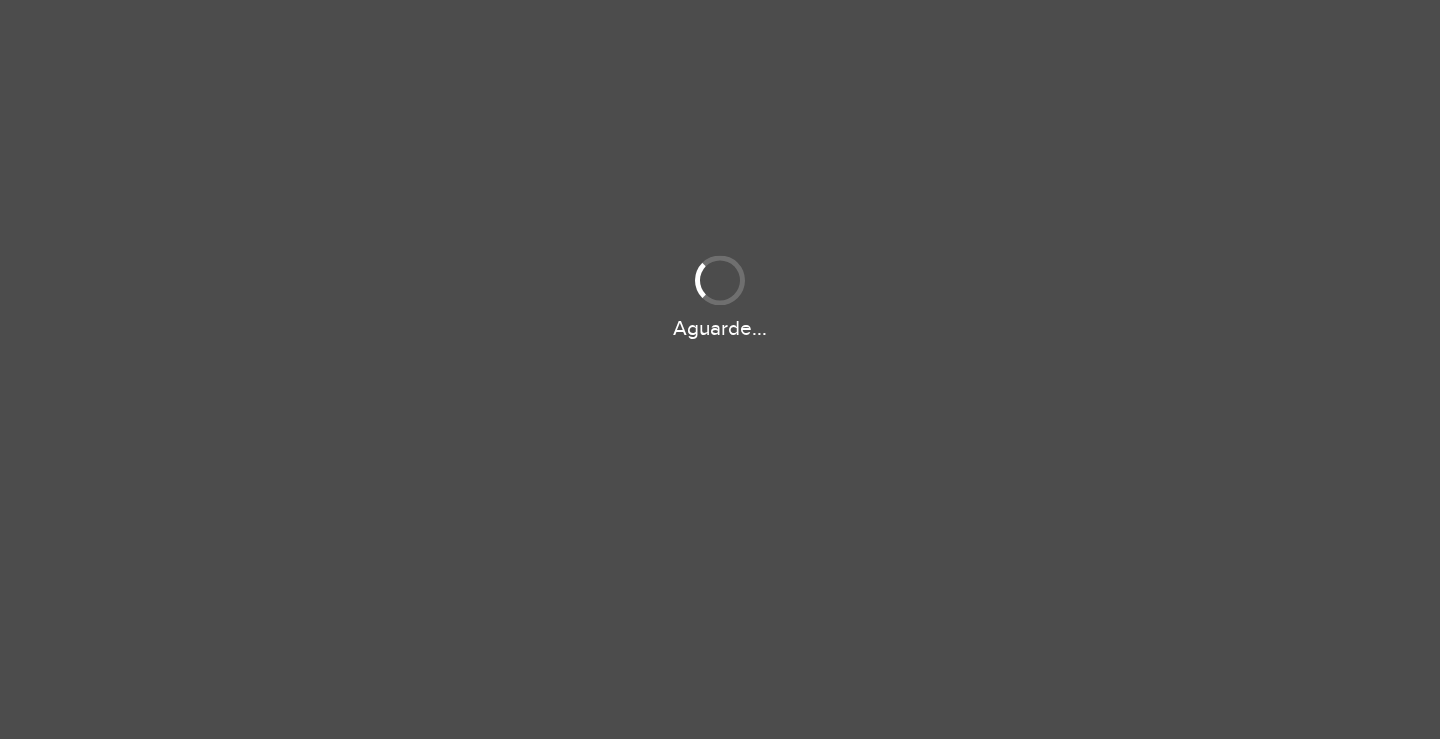 scroll, scrollTop: 0, scrollLeft: 0, axis: both 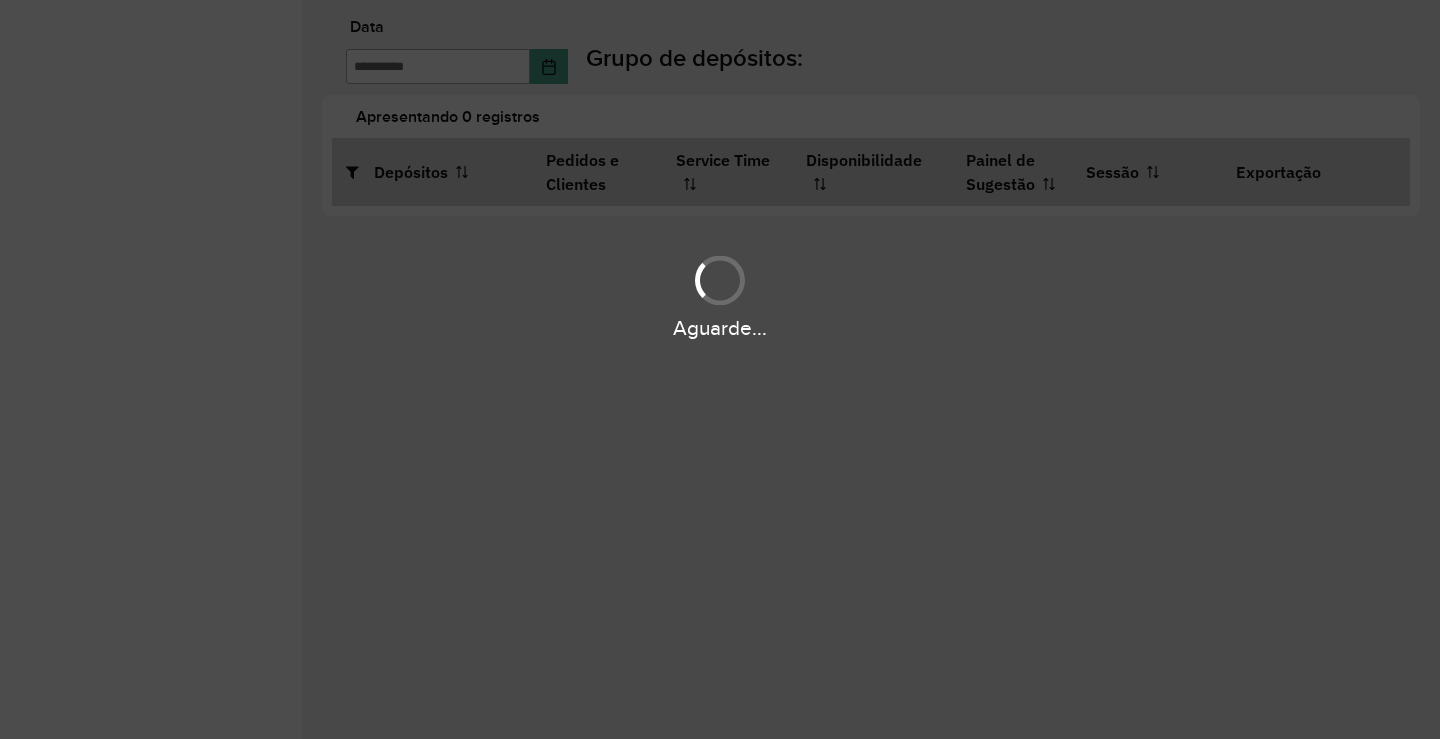 type on "**********" 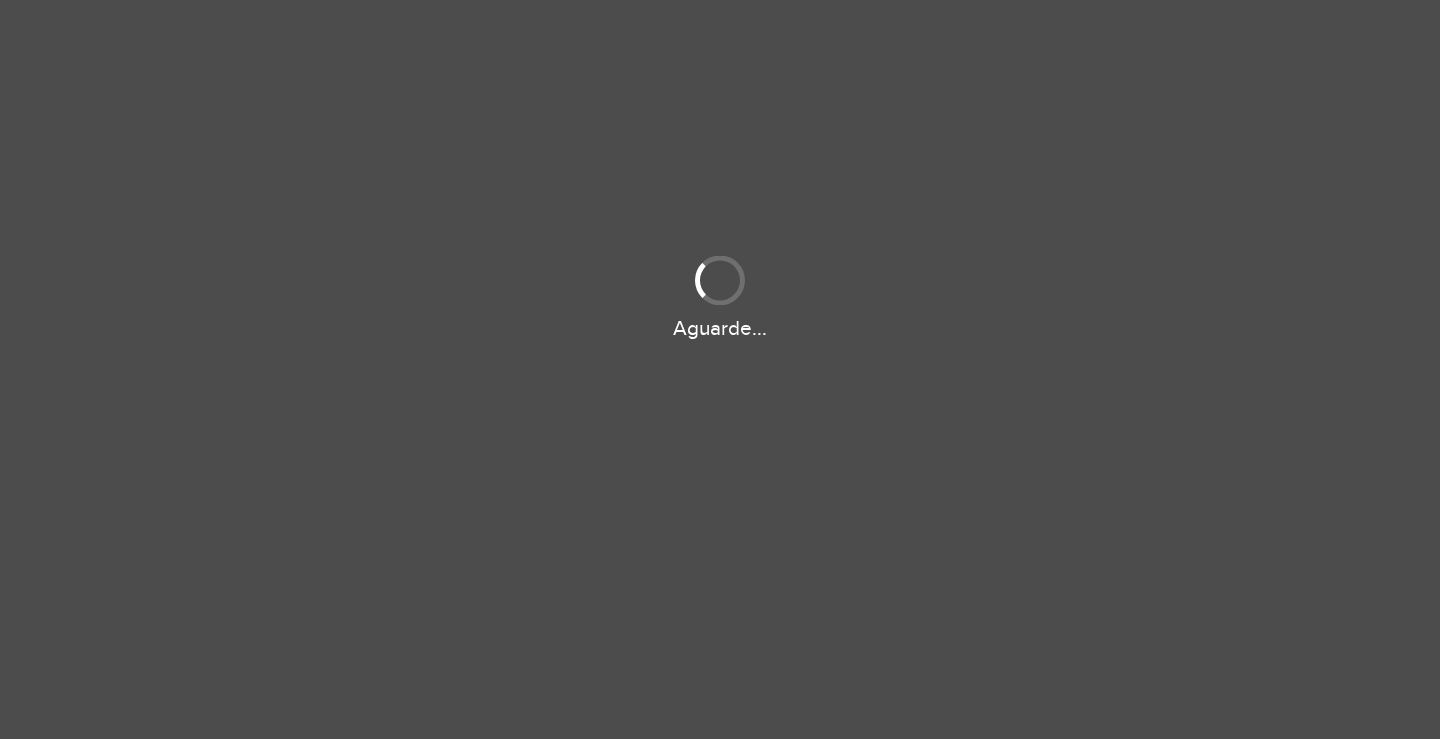 scroll, scrollTop: 0, scrollLeft: 0, axis: both 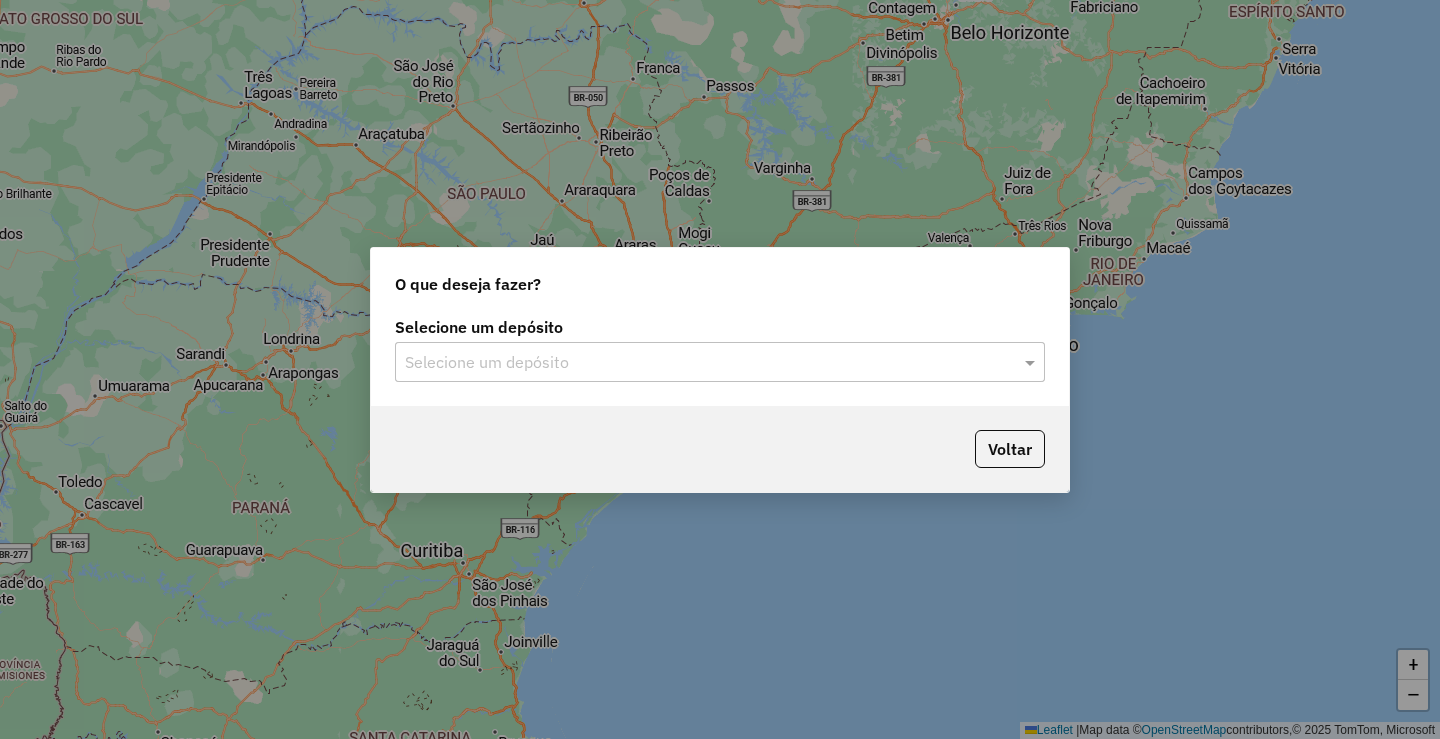 click 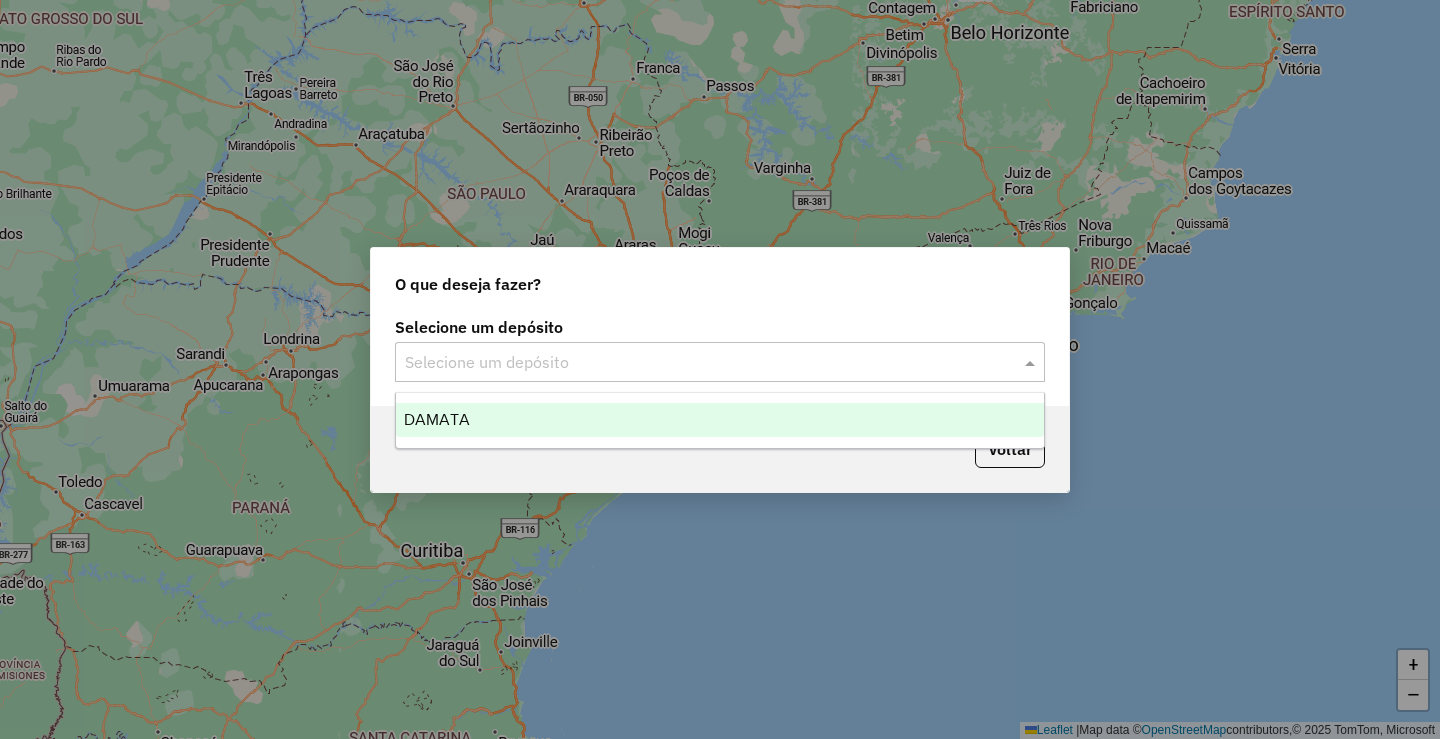 click on "DAMATA" at bounding box center (720, 420) 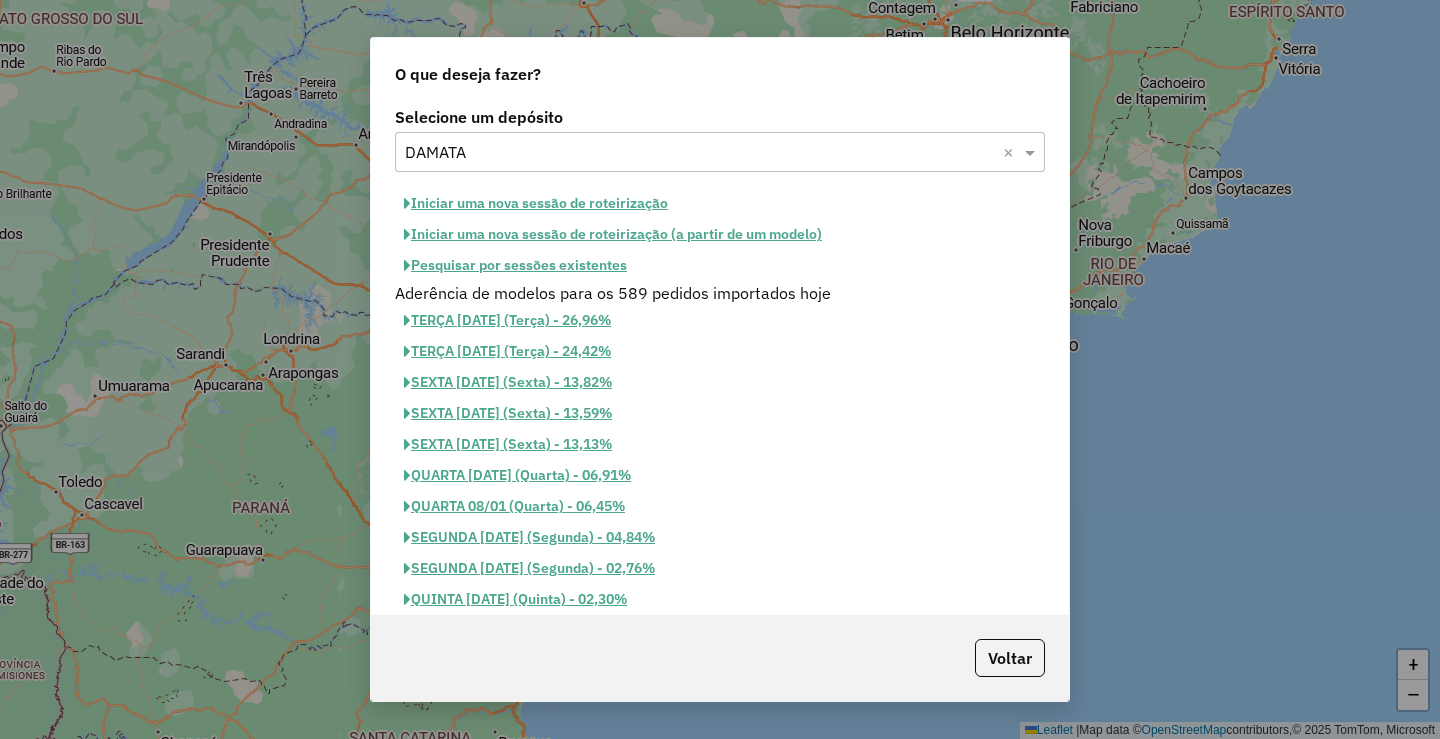 click on "Pesquisar por sessões existentes" 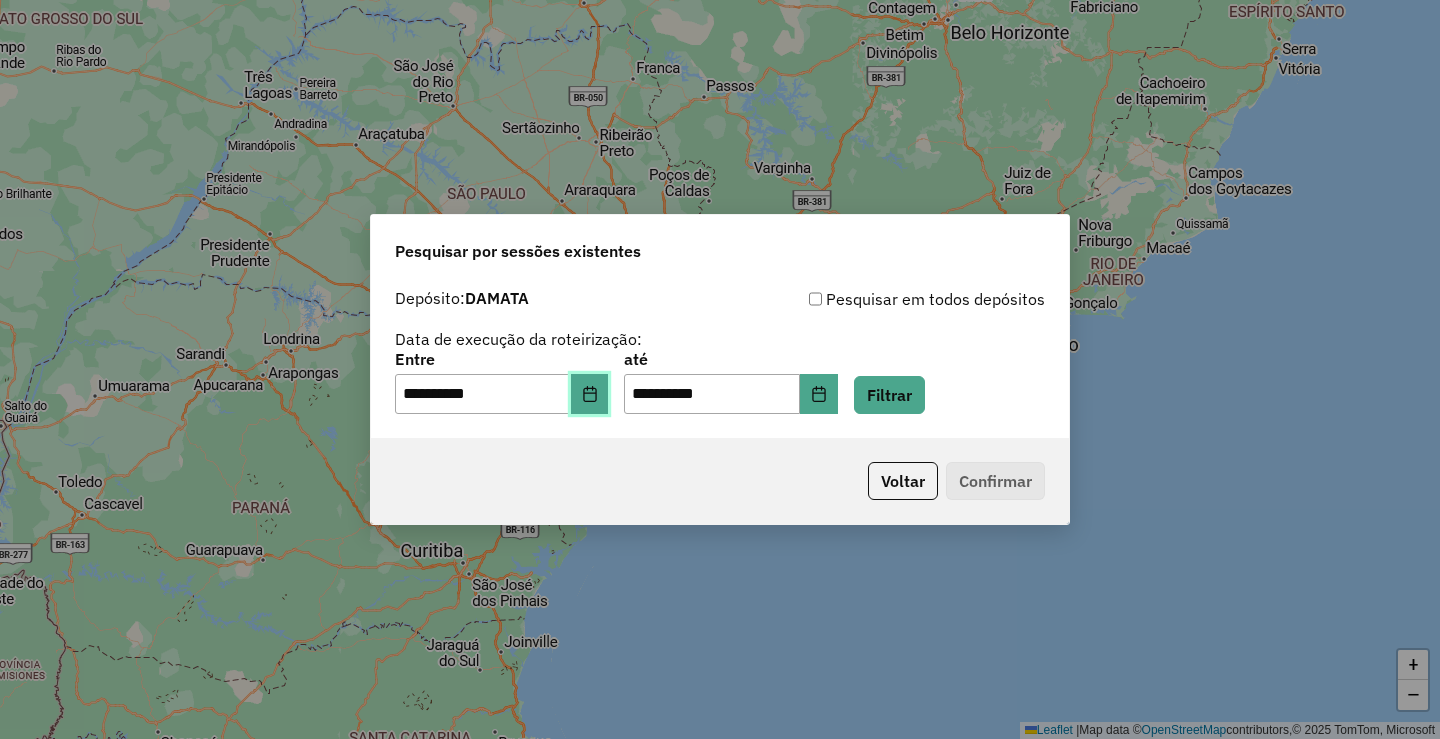 click 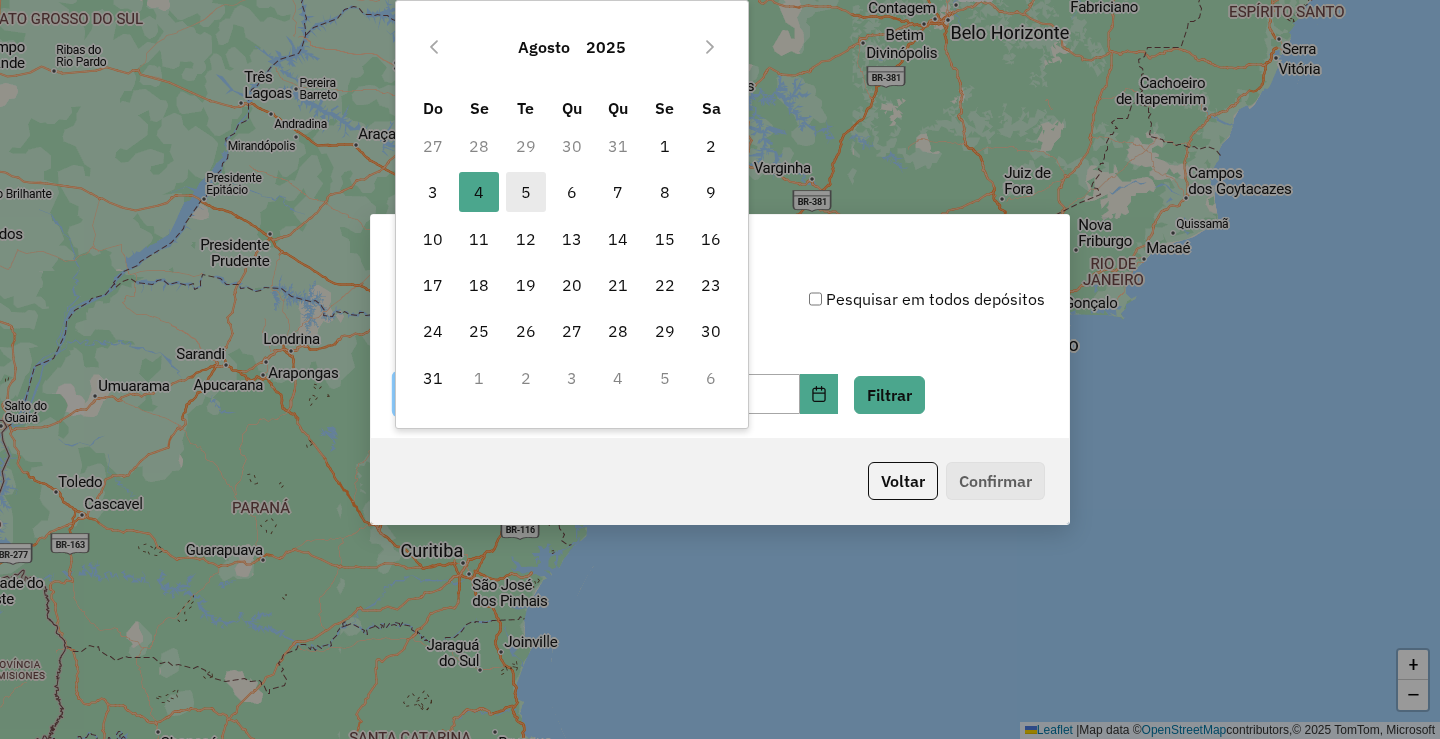 click on "5" at bounding box center (526, 192) 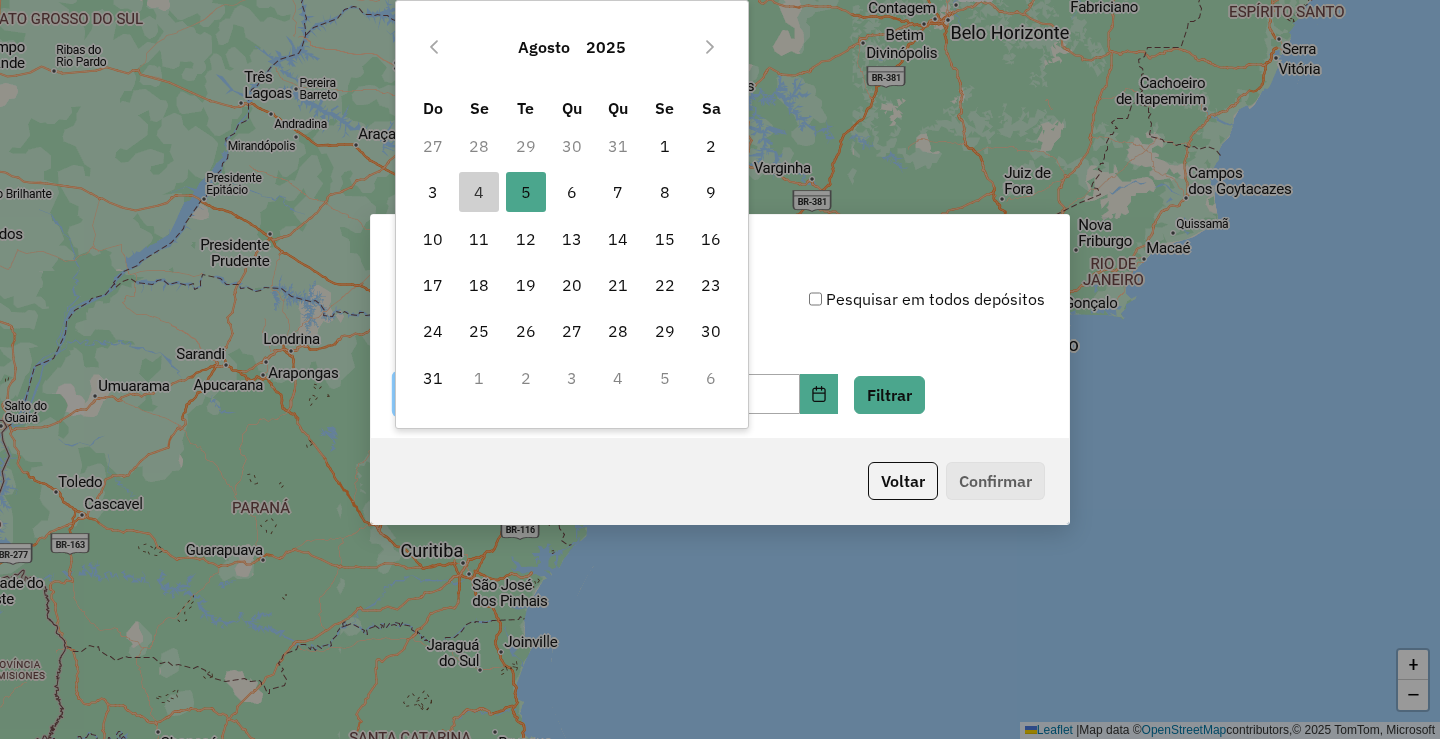type on "**********" 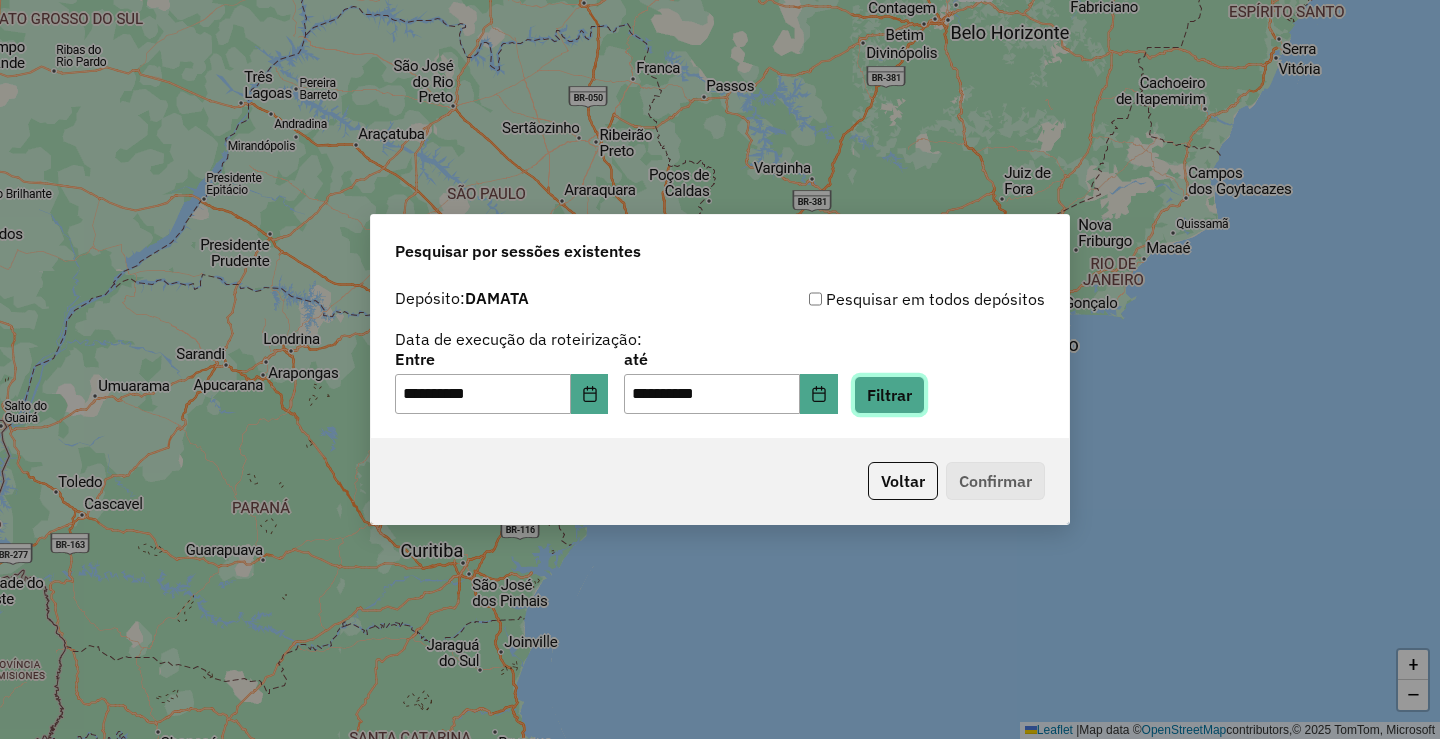 click on "Filtrar" 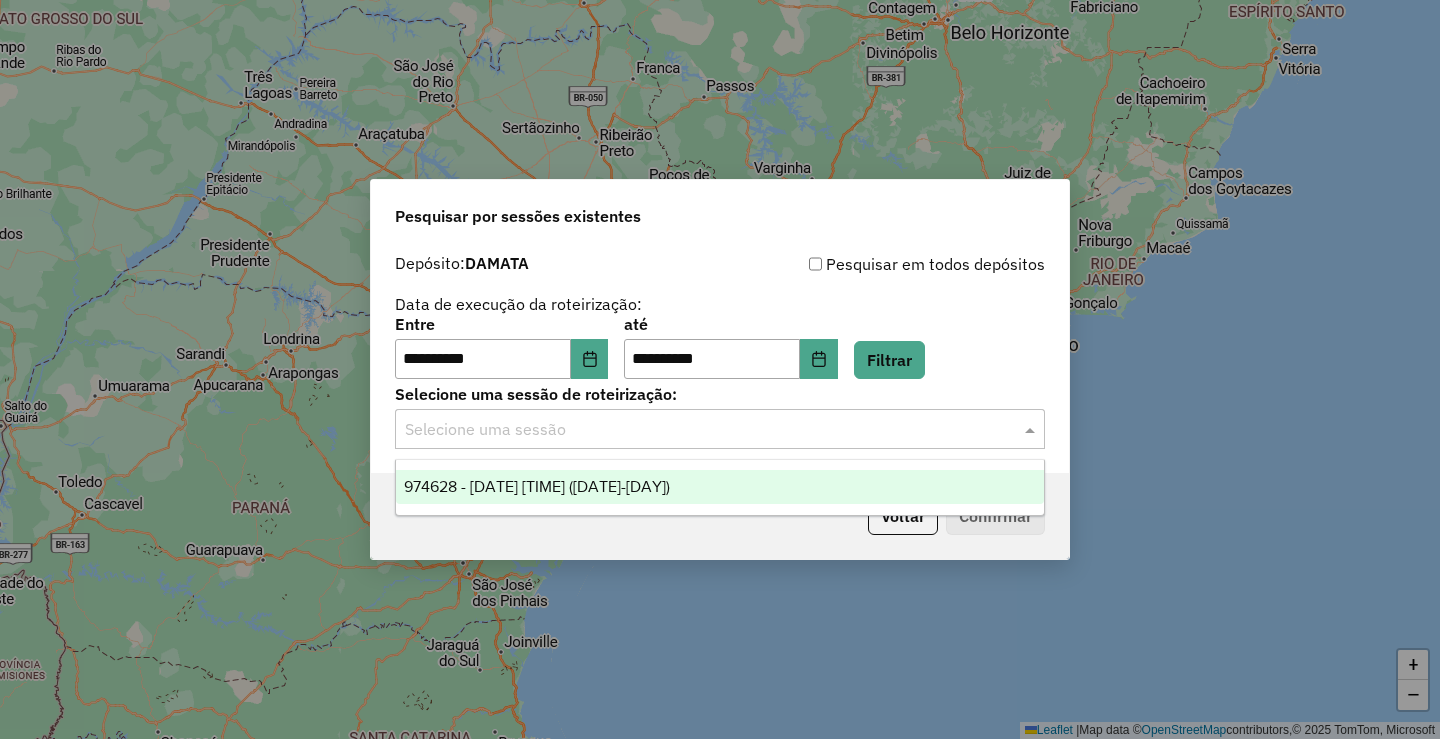 click 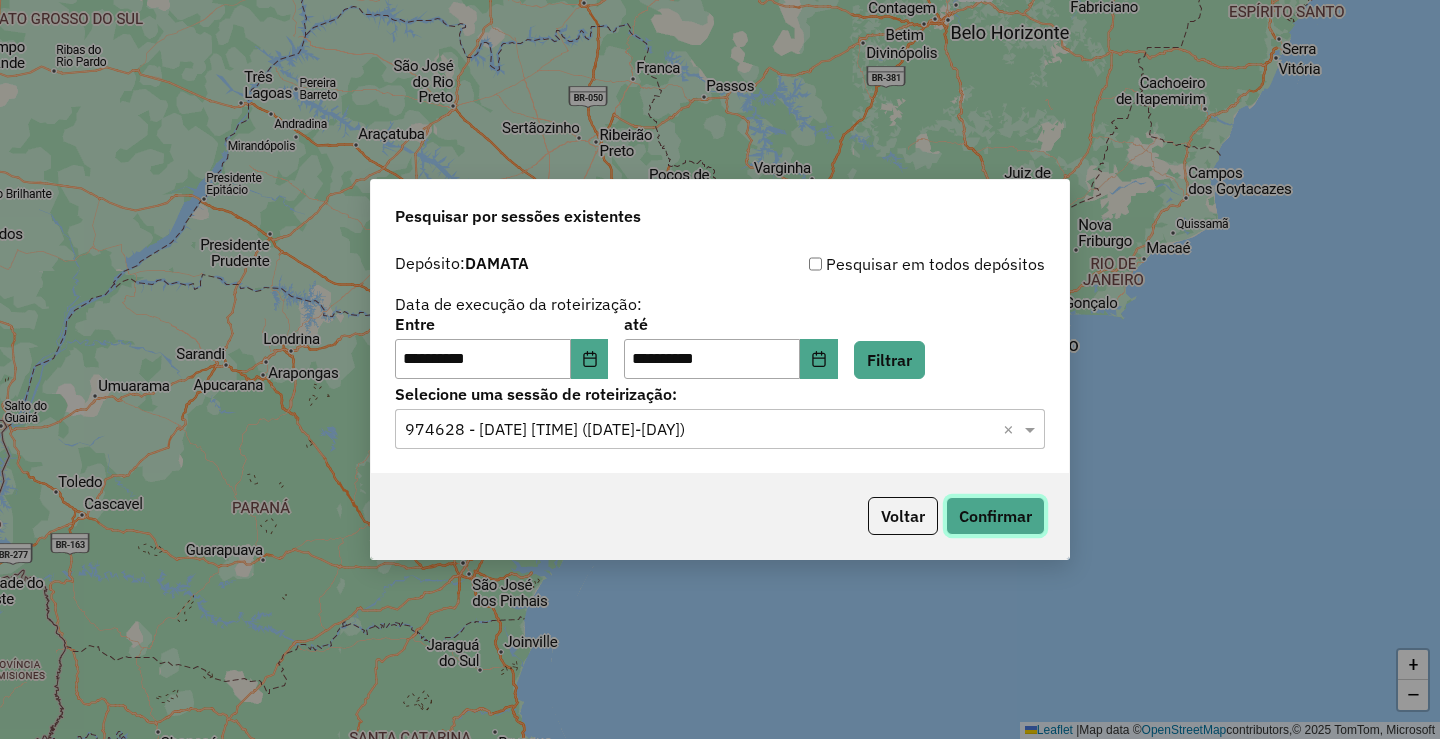 click on "Confirmar" 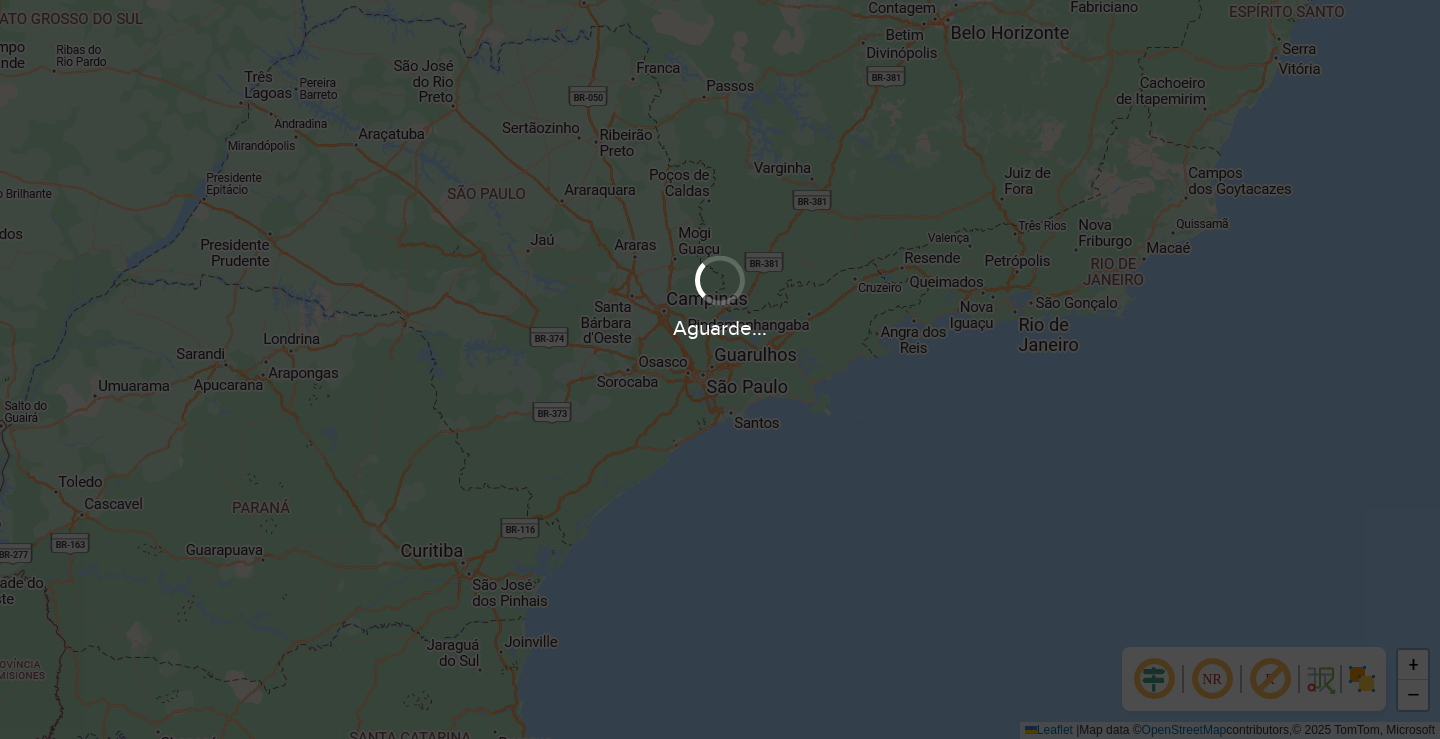 scroll, scrollTop: 0, scrollLeft: 0, axis: both 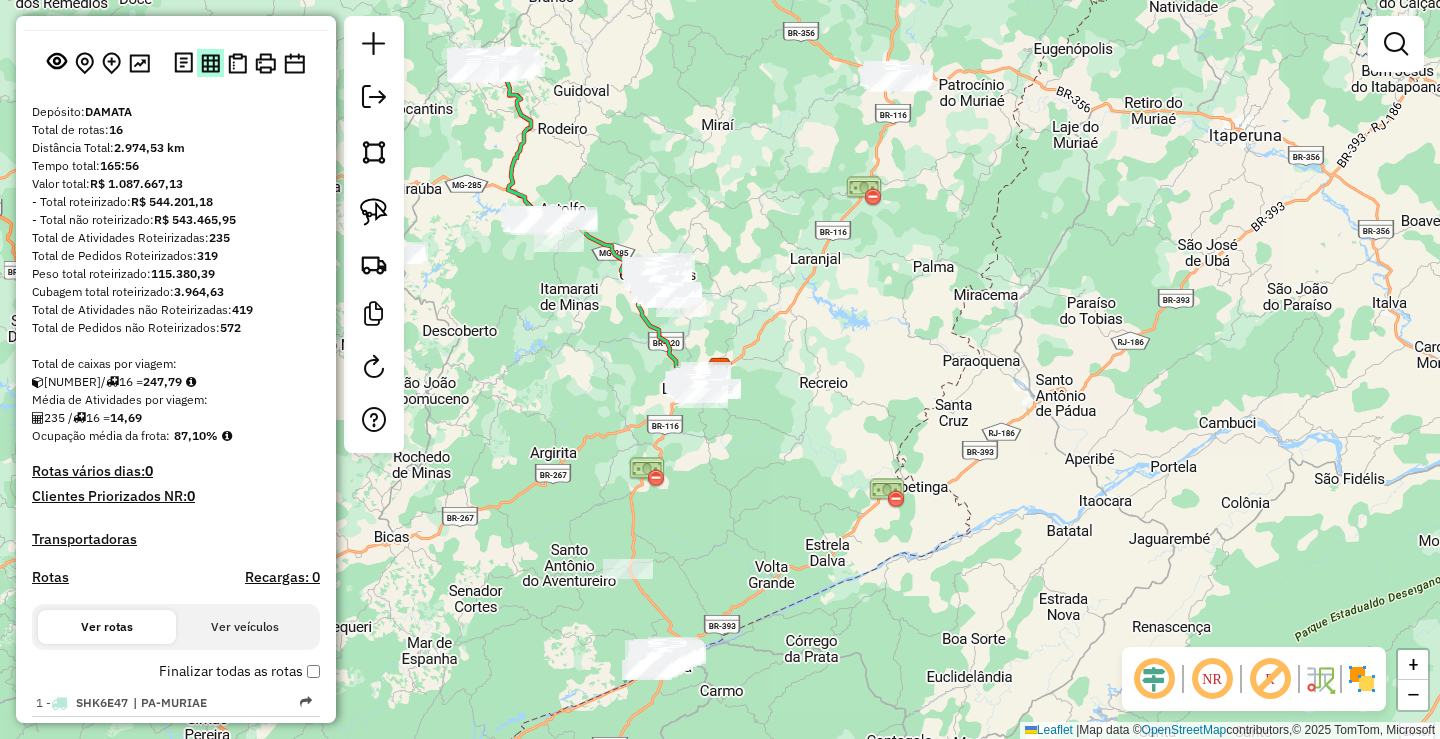 click at bounding box center (210, 63) 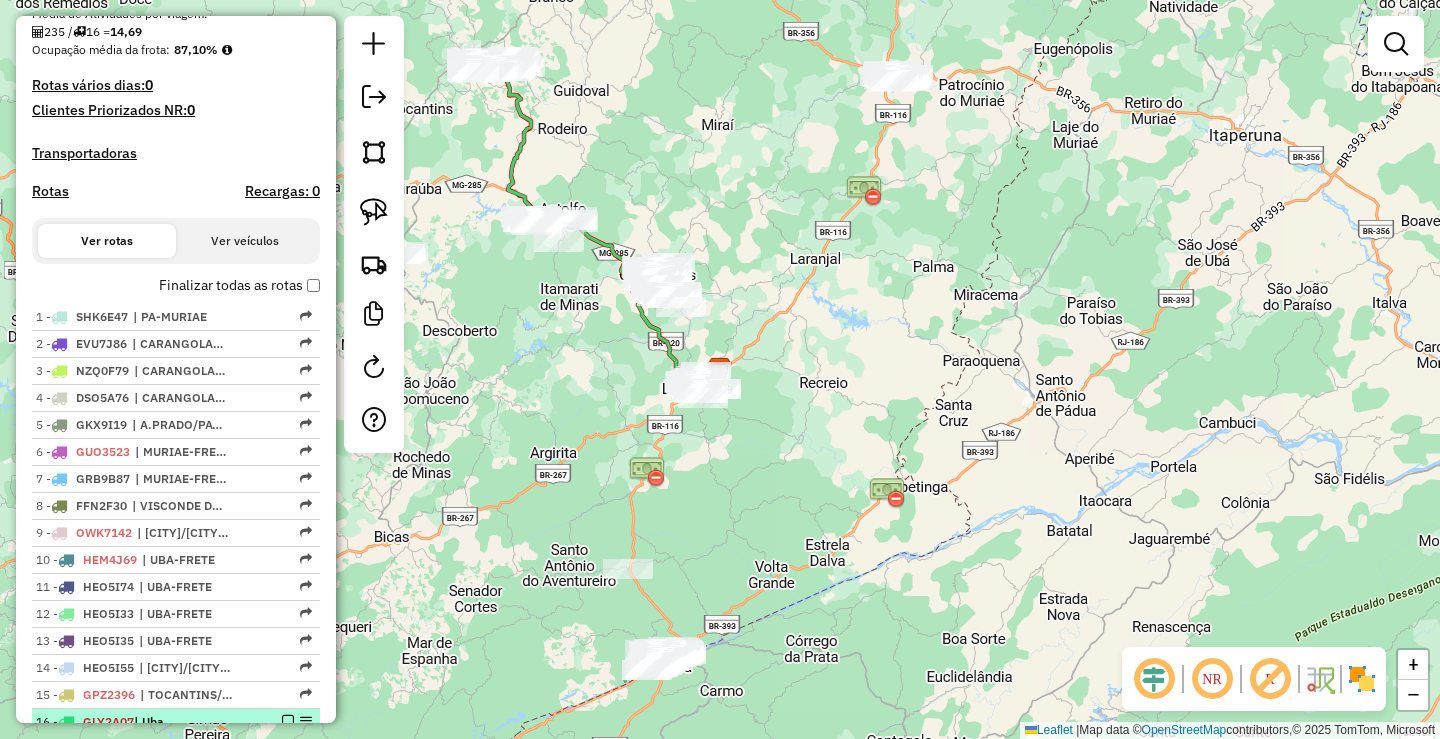scroll, scrollTop: 86, scrollLeft: 0, axis: vertical 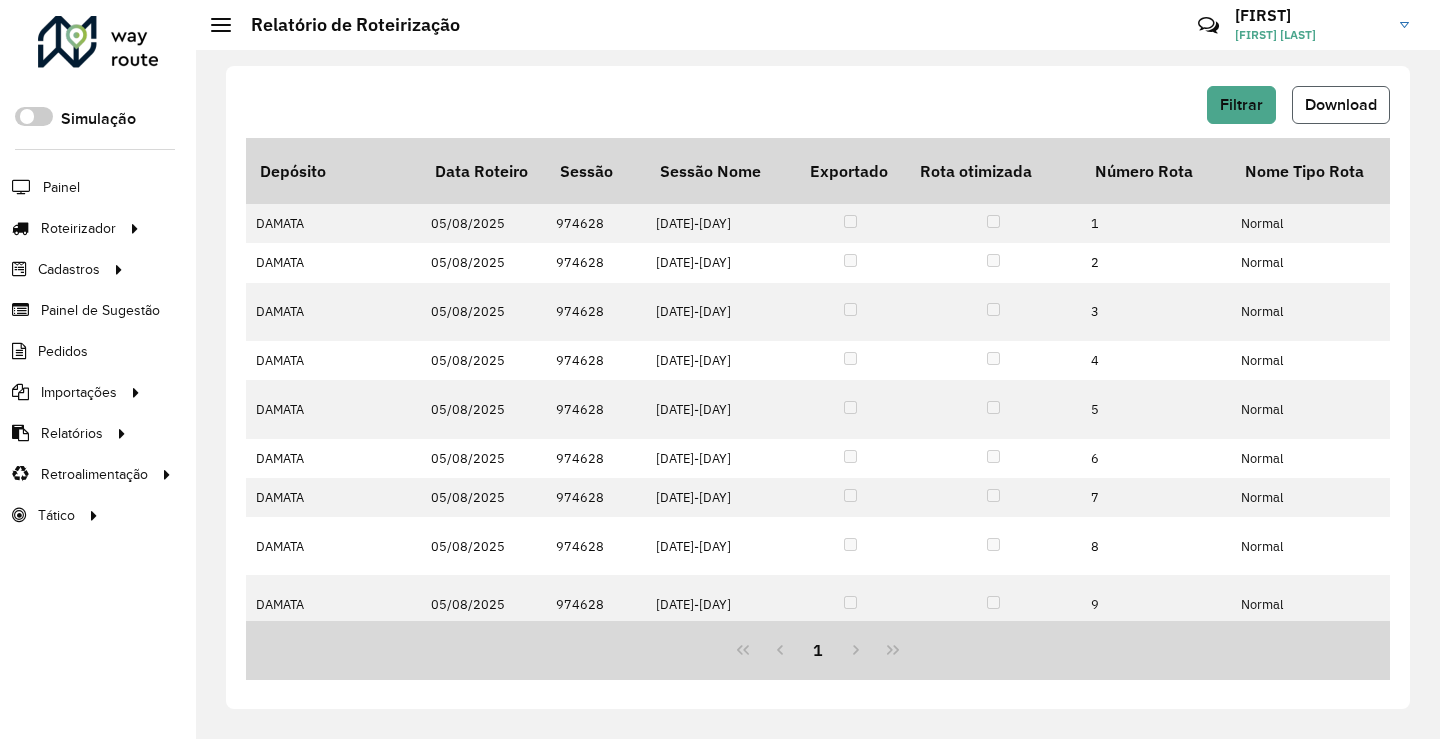 click on "Download" 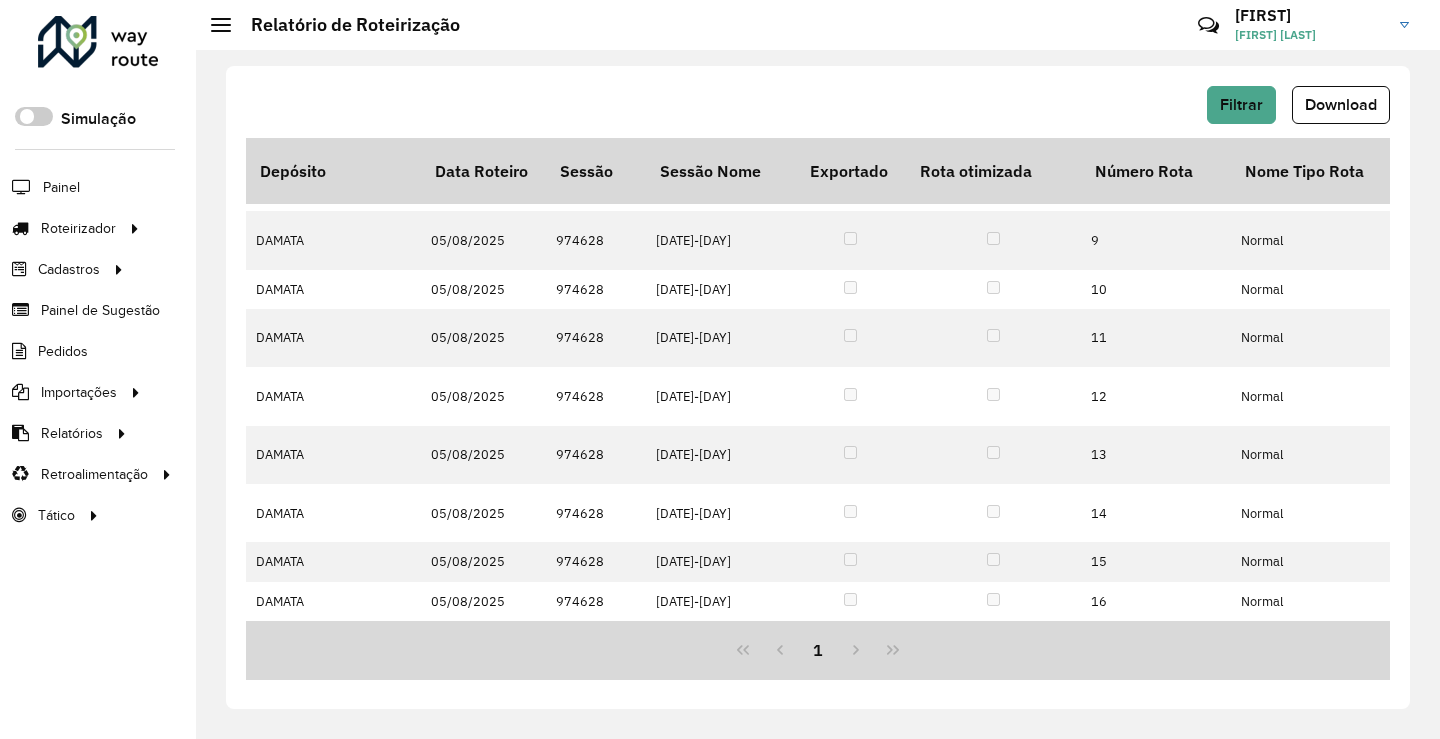 scroll, scrollTop: 0, scrollLeft: 0, axis: both 